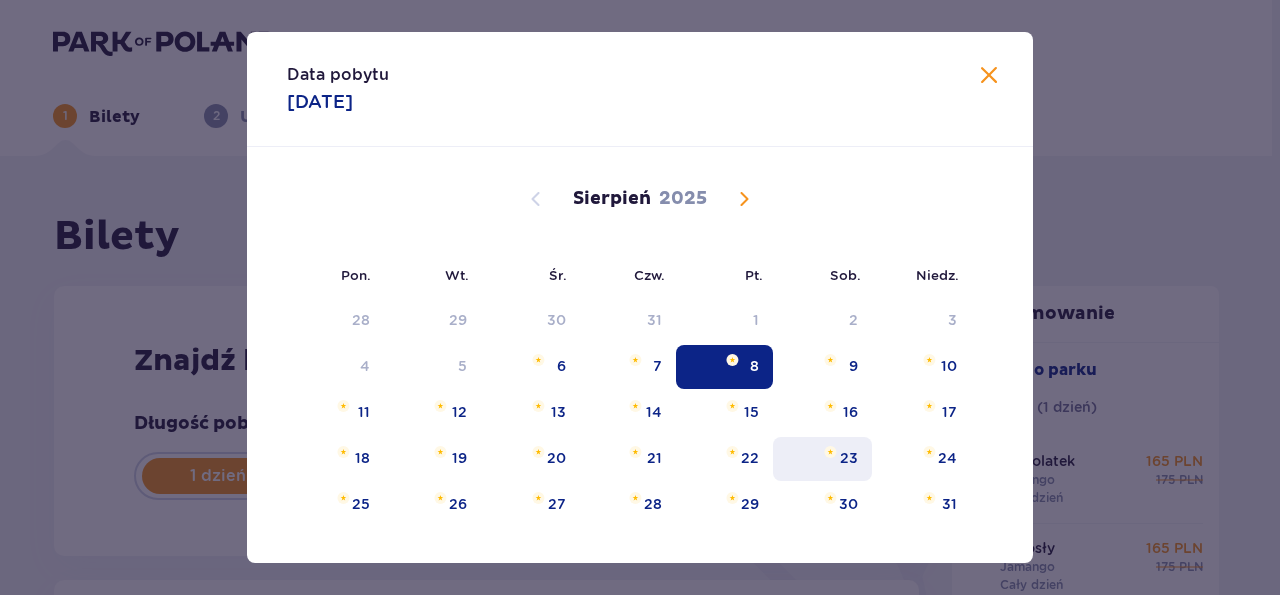 scroll, scrollTop: 2087, scrollLeft: 0, axis: vertical 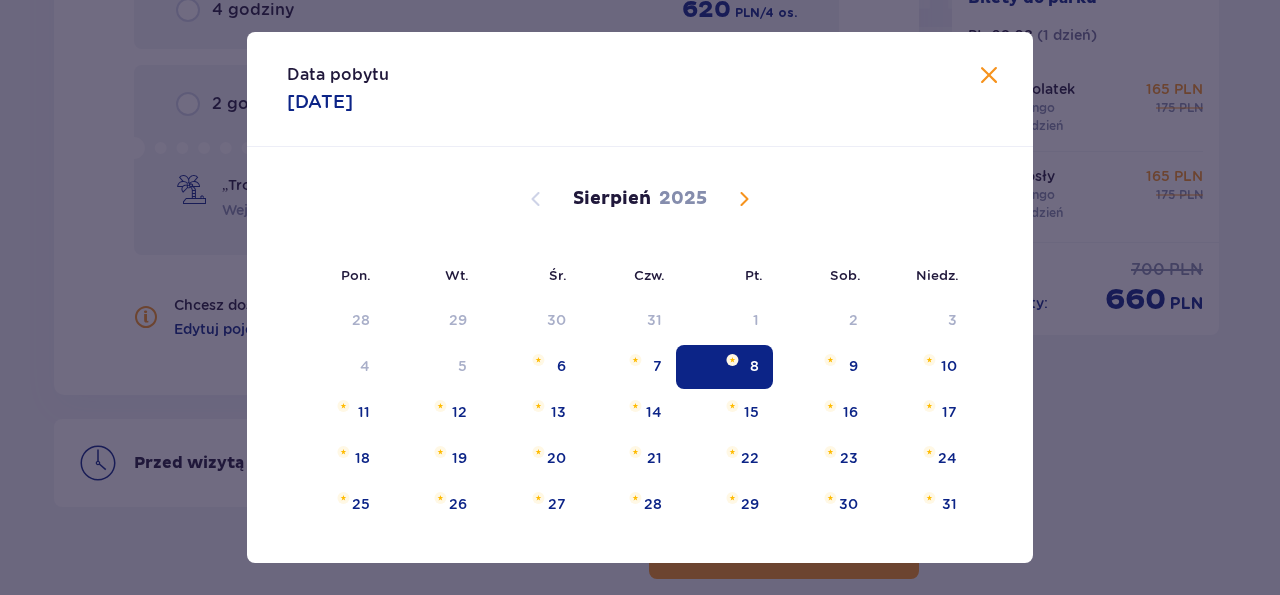 click at bounding box center [989, 76] 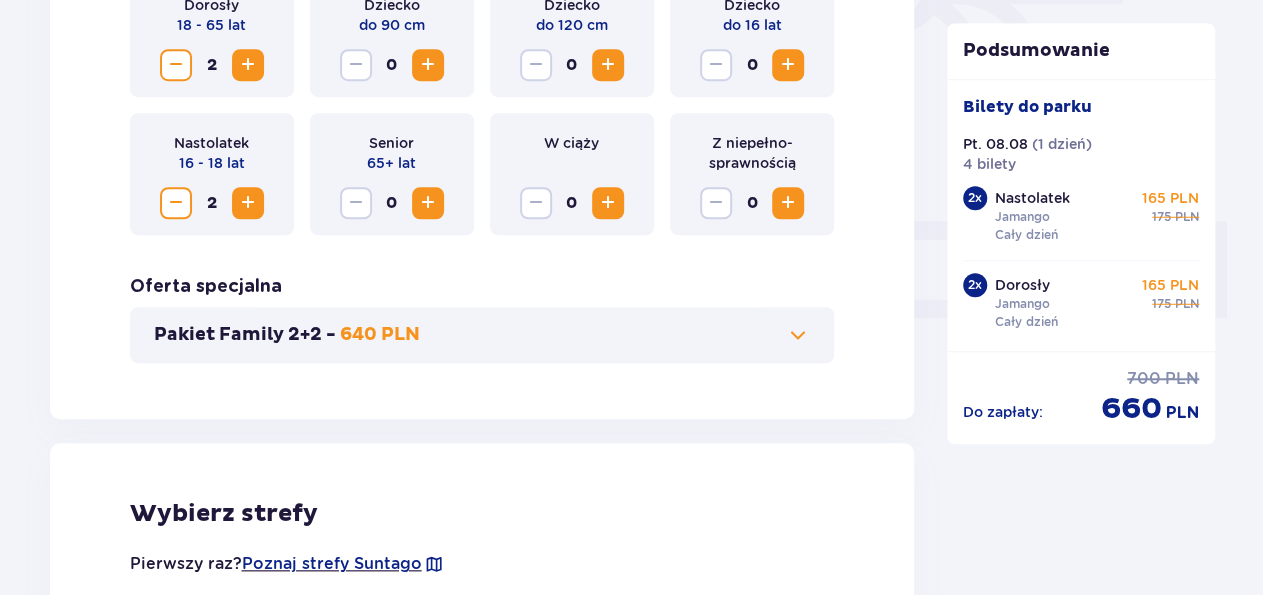 scroll, scrollTop: 630, scrollLeft: 0, axis: vertical 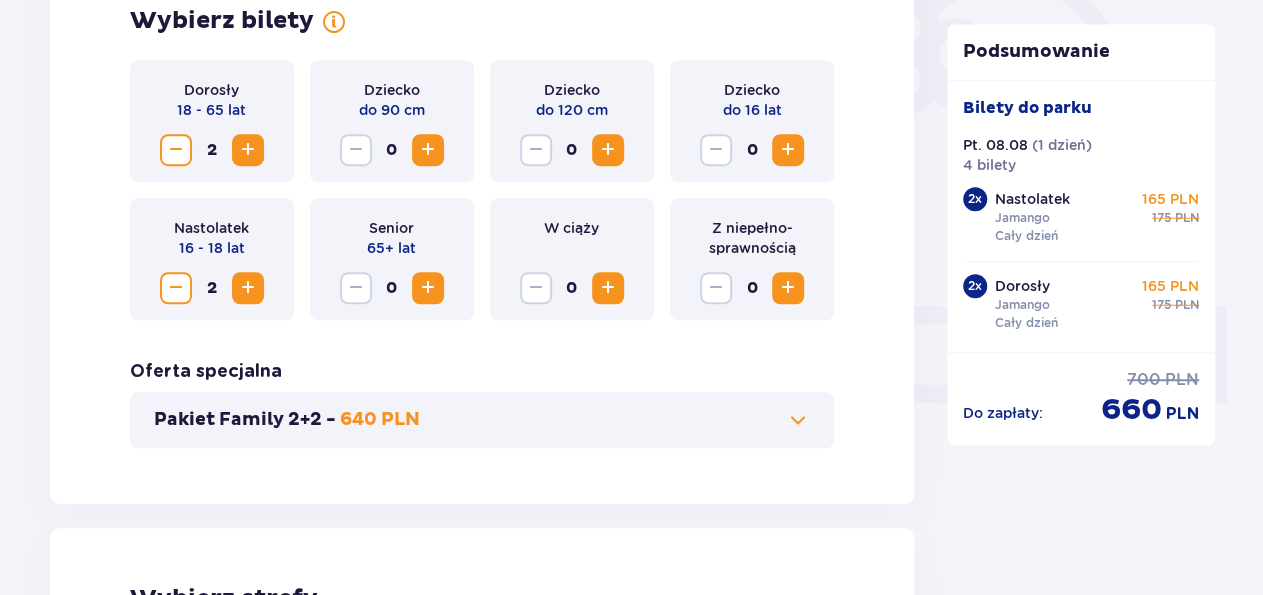 click at bounding box center (176, 288) 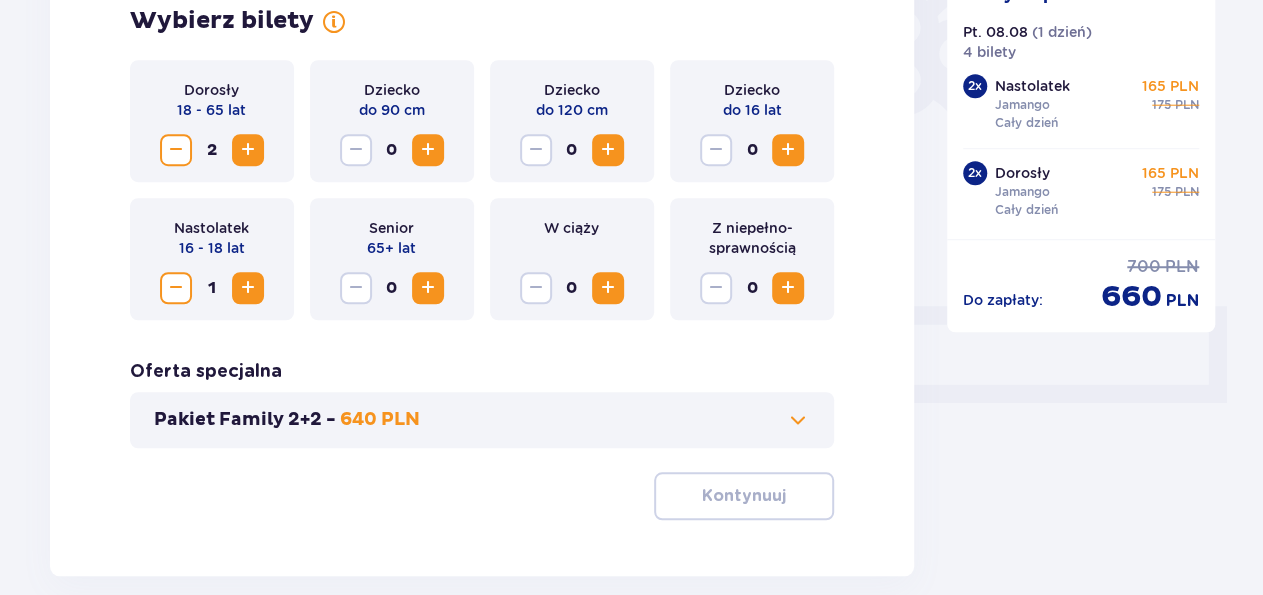 click at bounding box center (176, 288) 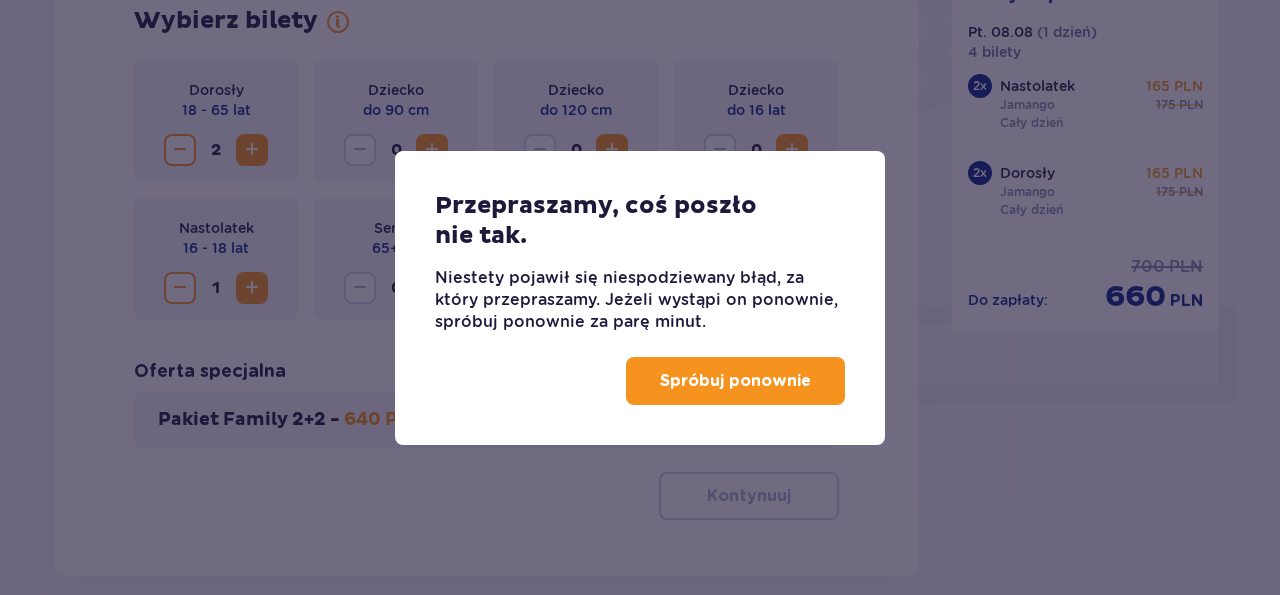 click on "Spróbuj ponownie" at bounding box center (735, 381) 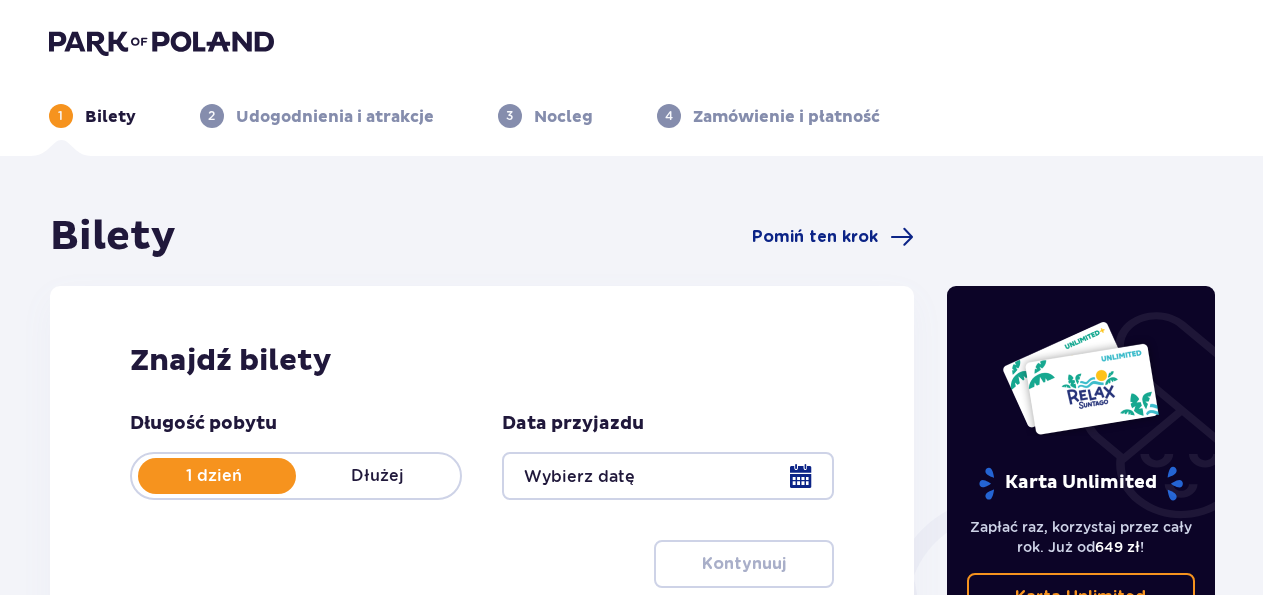 scroll, scrollTop: 208, scrollLeft: 0, axis: vertical 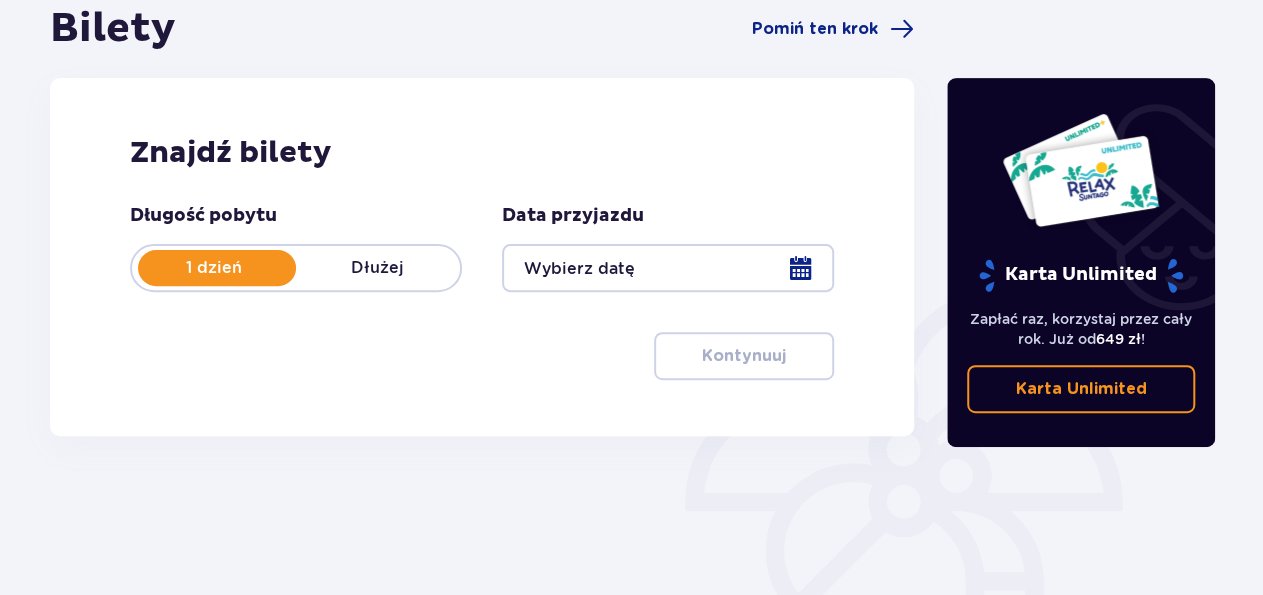 click at bounding box center [668, 268] 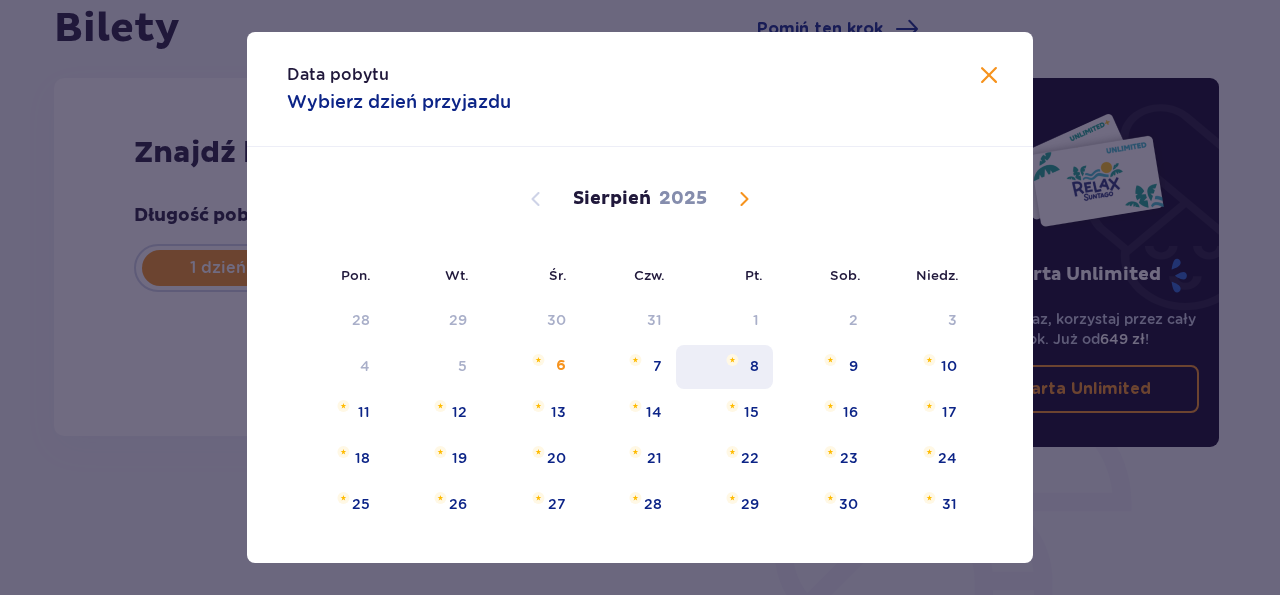 click on "8" at bounding box center [754, 366] 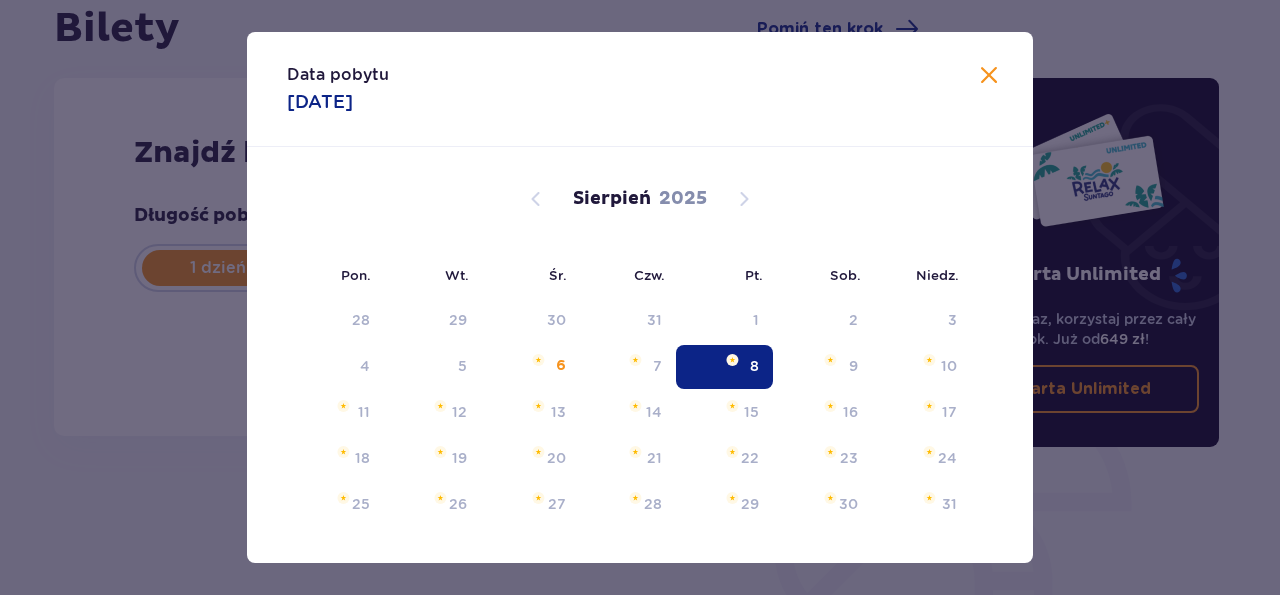 type on "08.08.25" 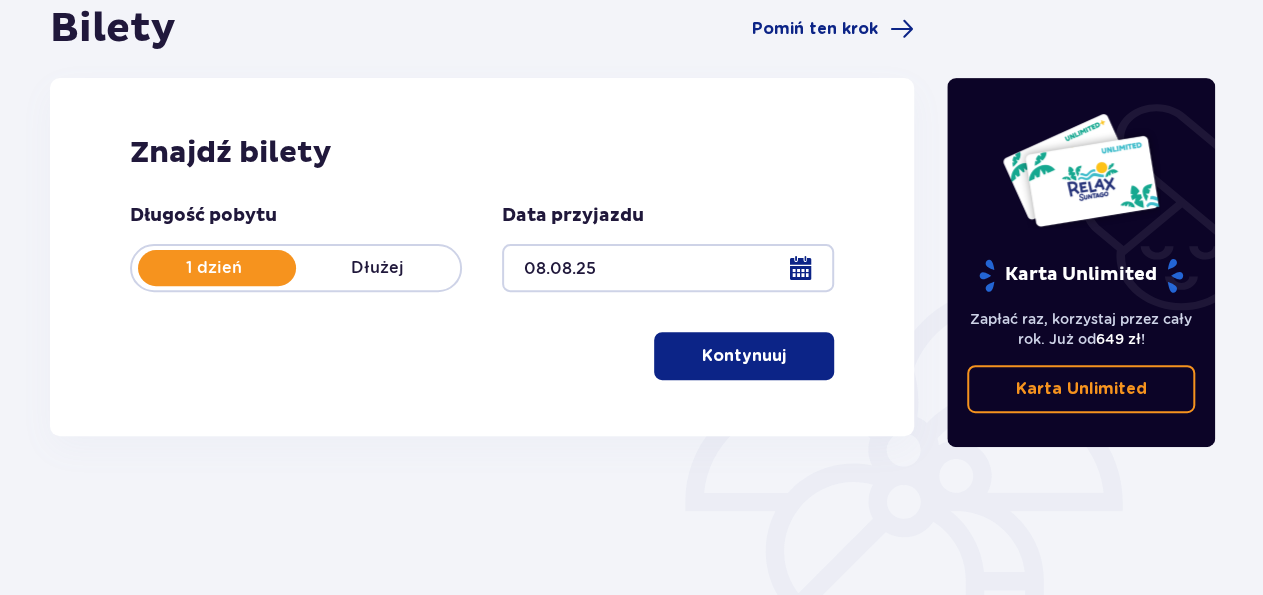 click on "Kontynuuj" at bounding box center (744, 356) 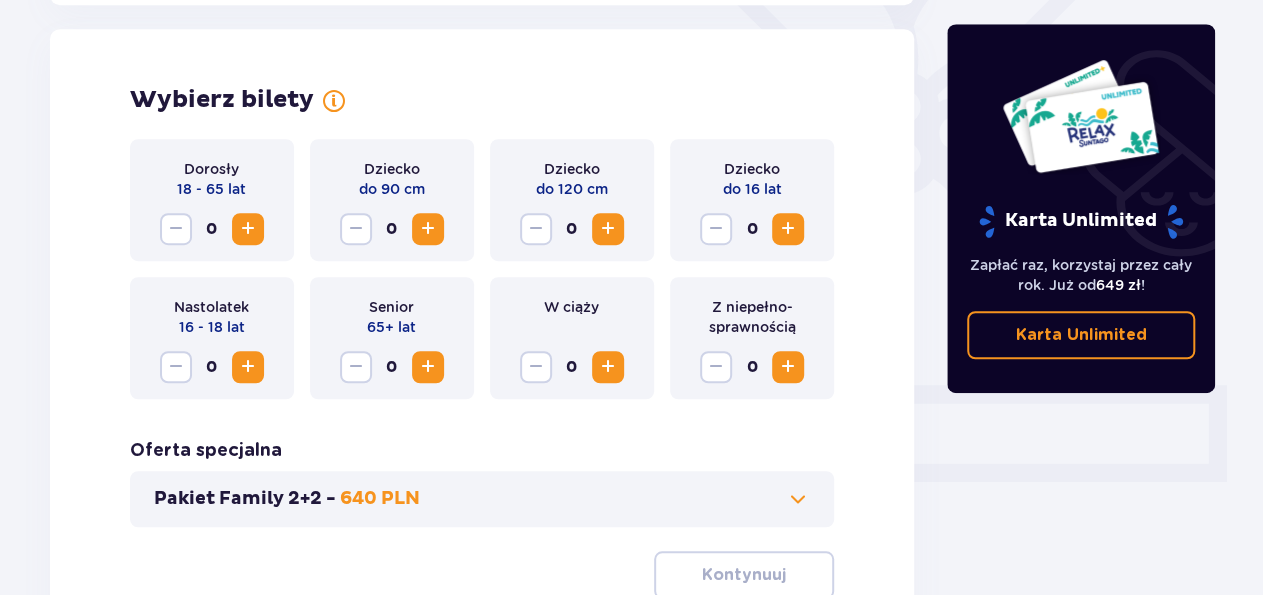 scroll, scrollTop: 556, scrollLeft: 0, axis: vertical 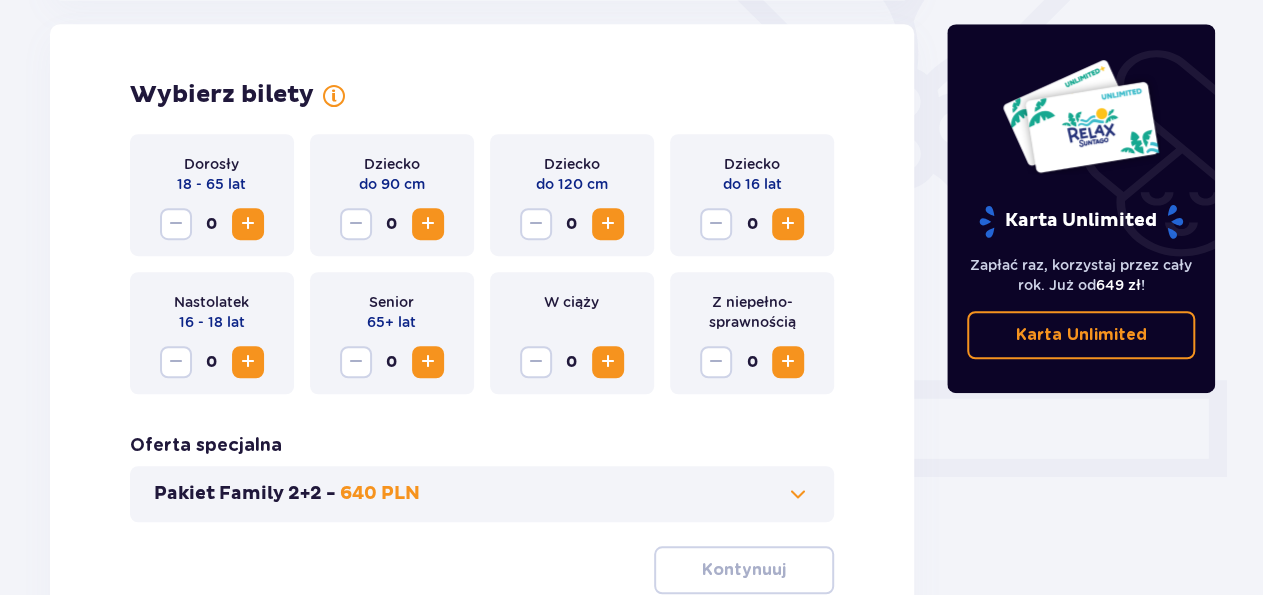 click at bounding box center (248, 224) 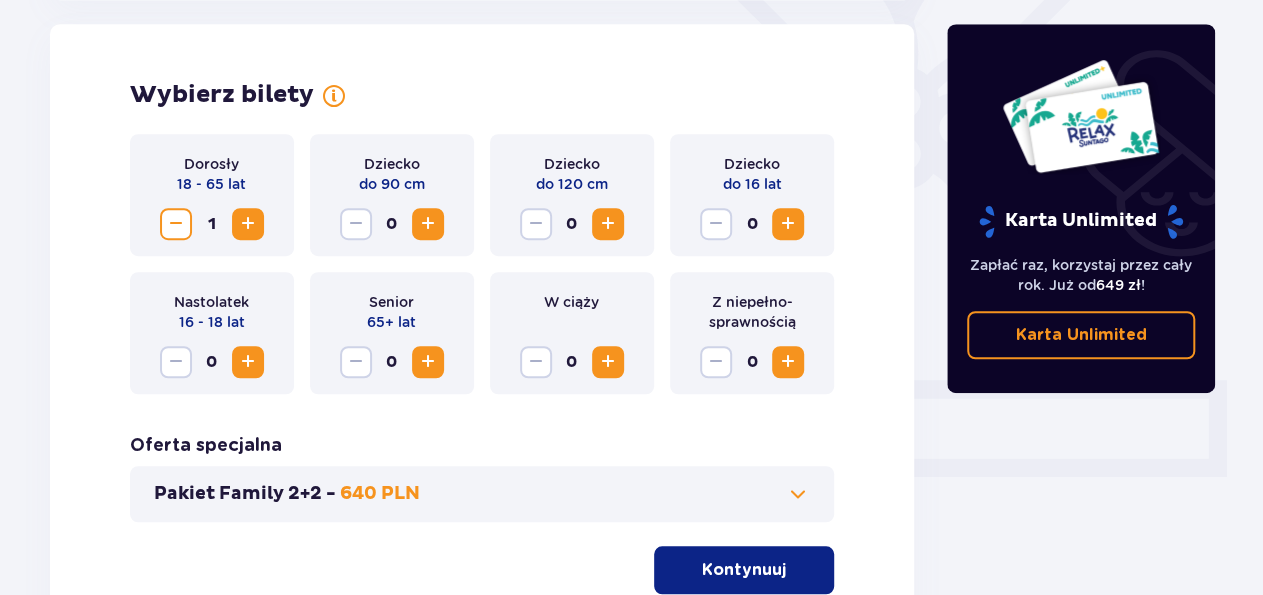 click at bounding box center [248, 224] 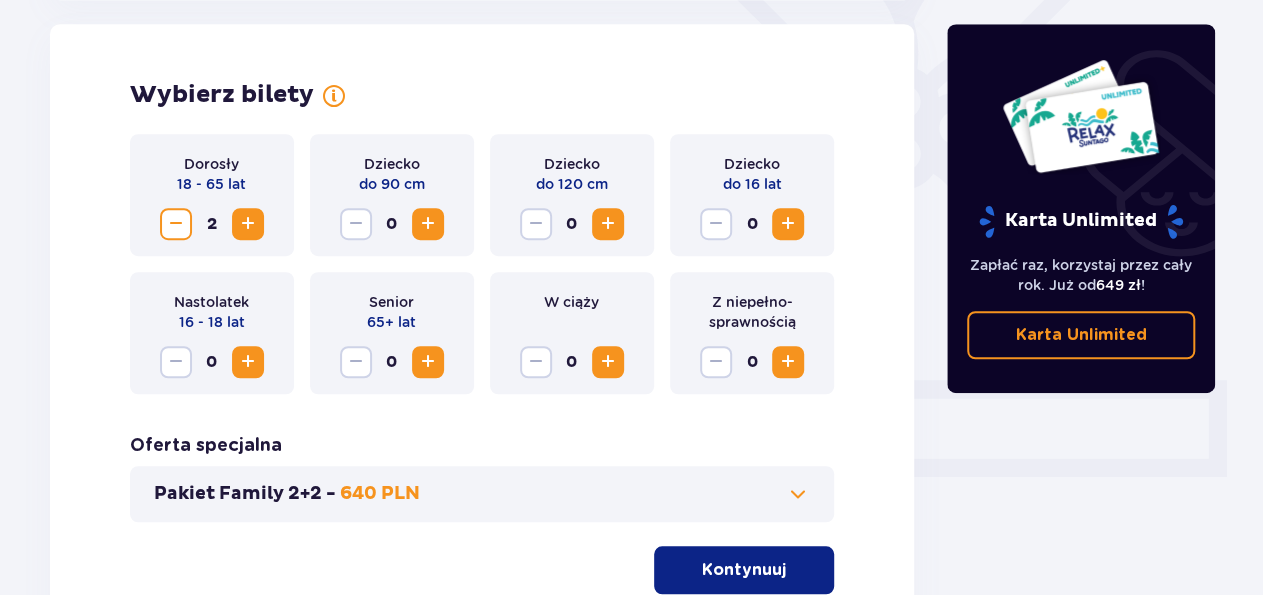 click at bounding box center (248, 362) 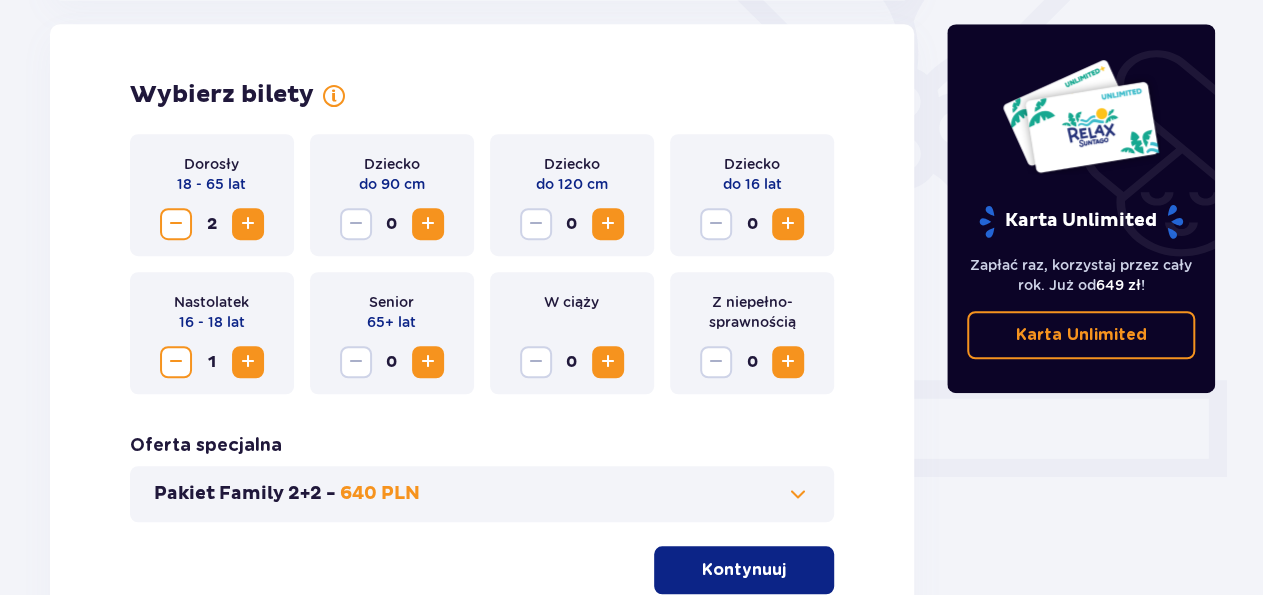 click at bounding box center (248, 362) 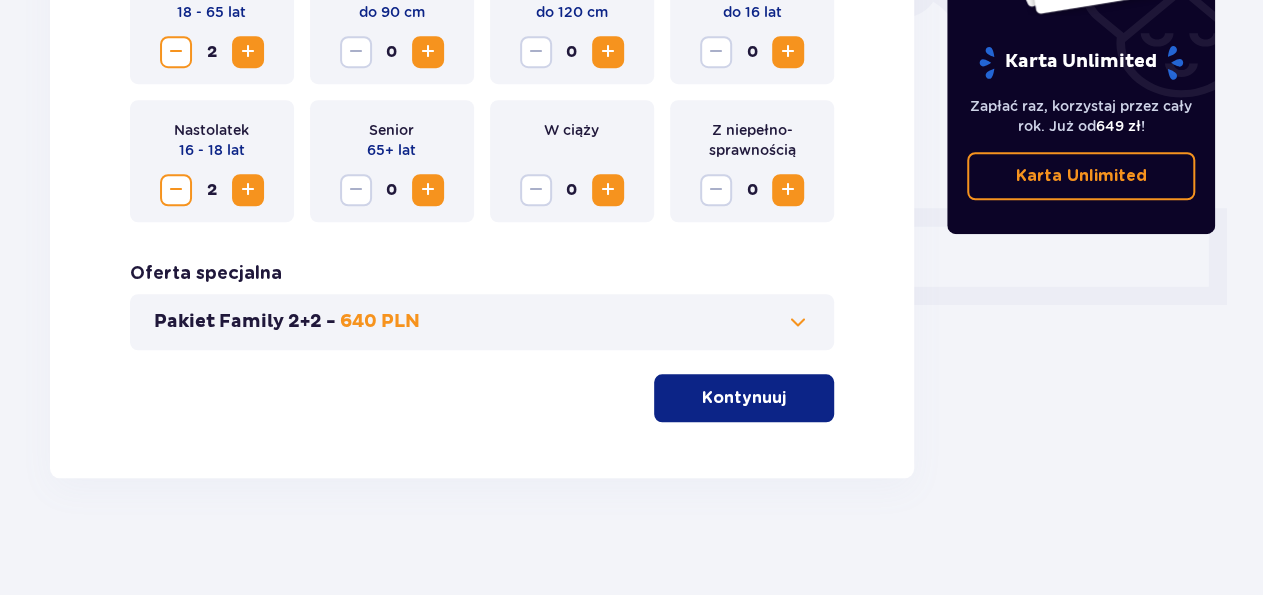 scroll, scrollTop: 730, scrollLeft: 0, axis: vertical 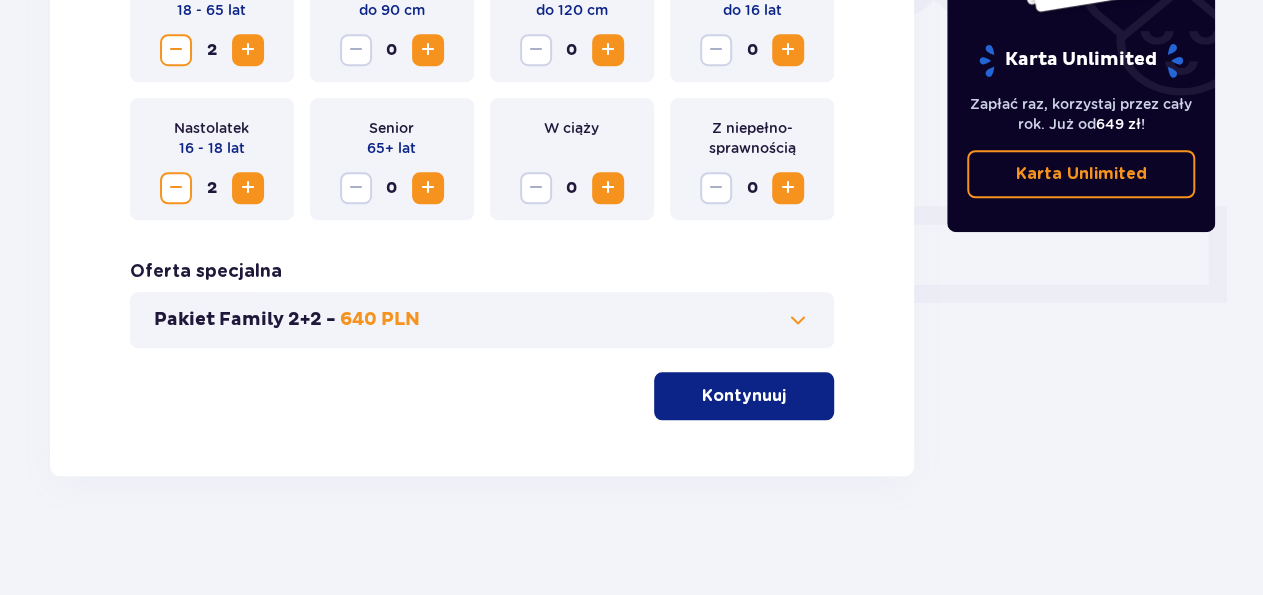 click at bounding box center [798, 320] 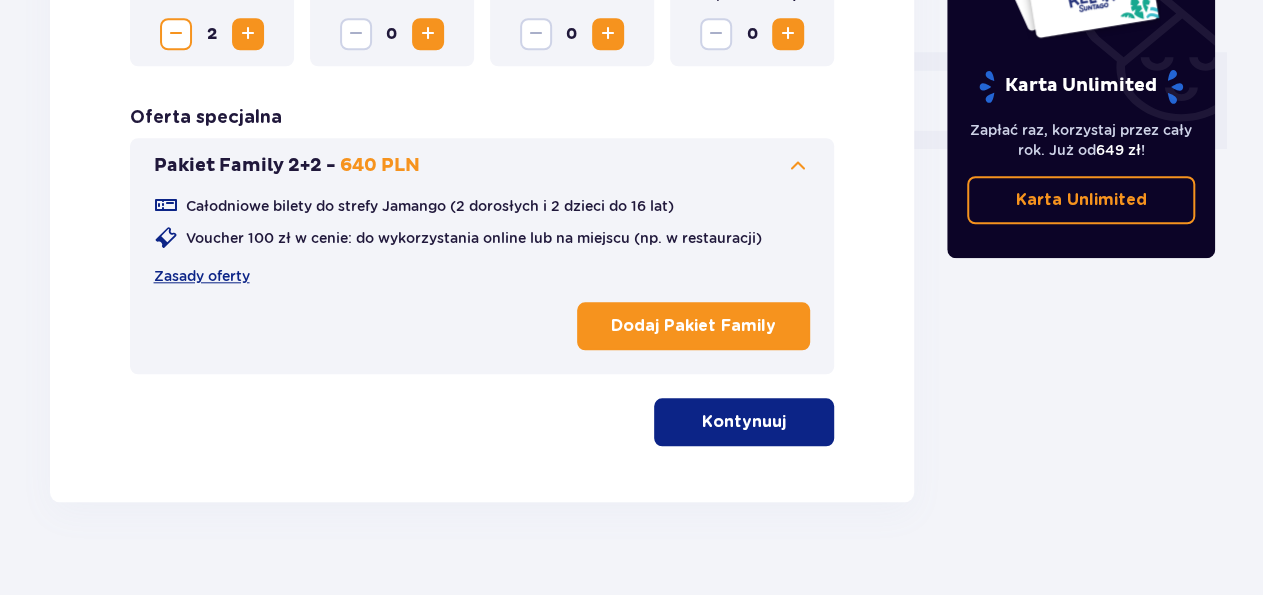 scroll, scrollTop: 910, scrollLeft: 0, axis: vertical 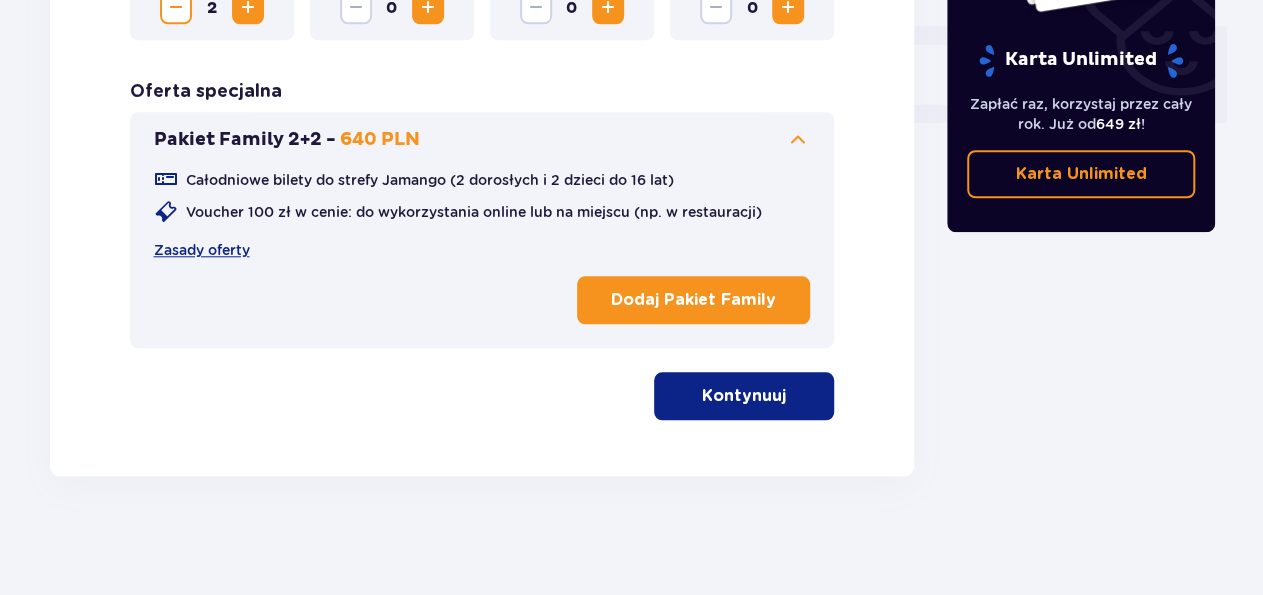 click on "Kontynuuj" at bounding box center (744, 396) 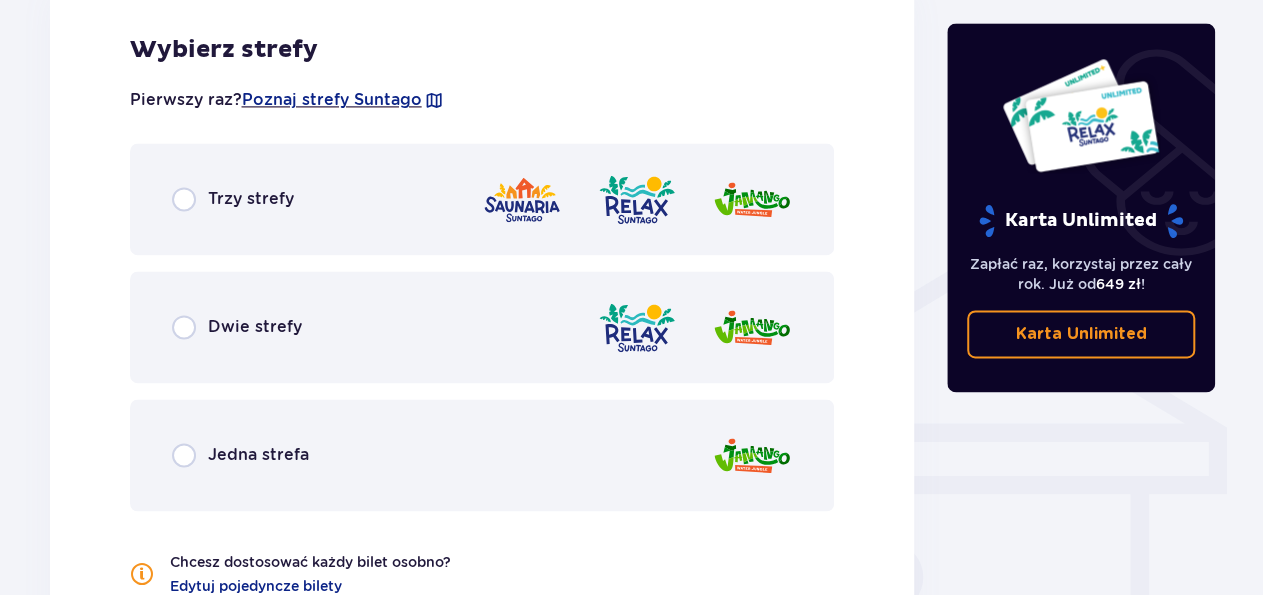 scroll, scrollTop: 1394, scrollLeft: 0, axis: vertical 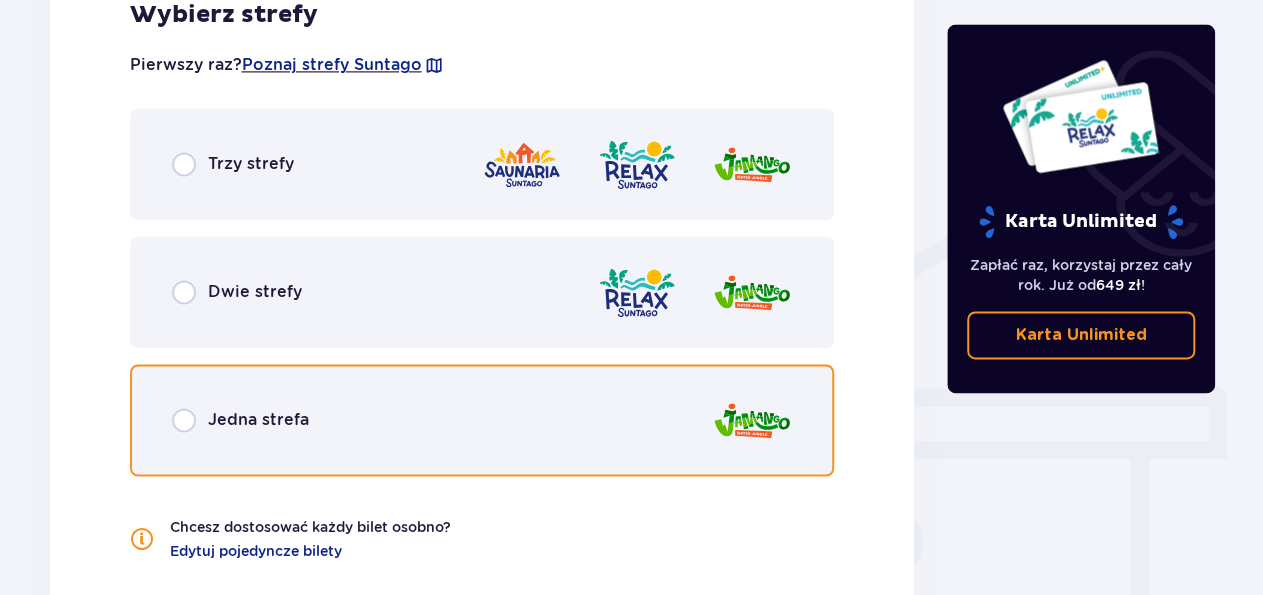 click at bounding box center (184, 420) 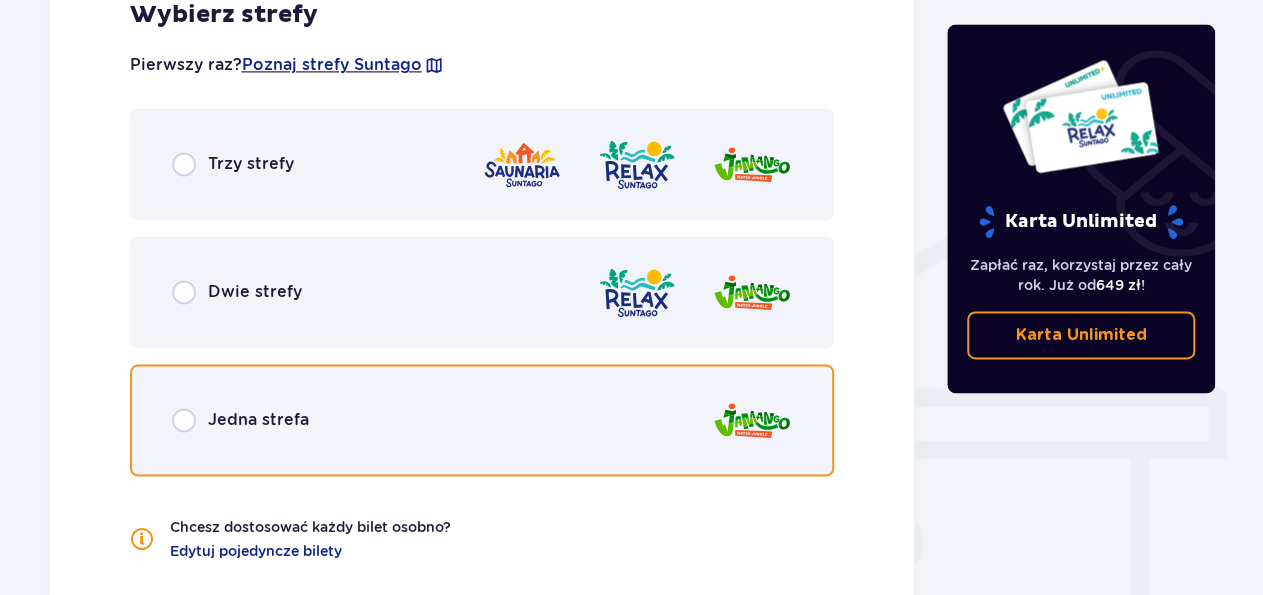 radio on "true" 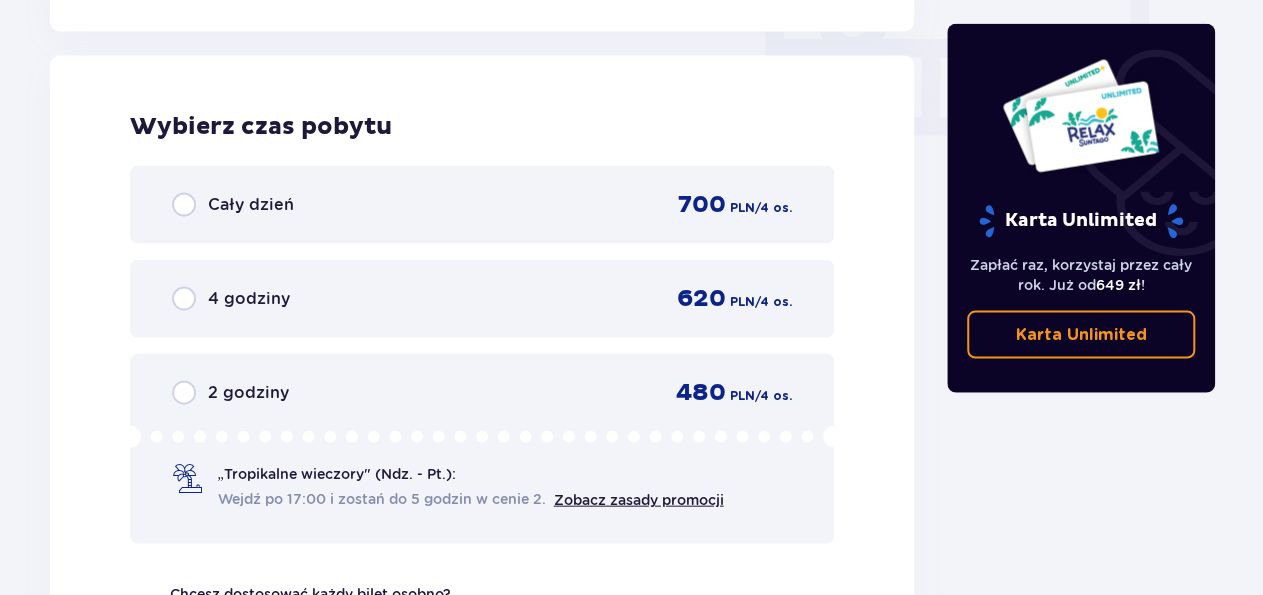 scroll, scrollTop: 1986, scrollLeft: 0, axis: vertical 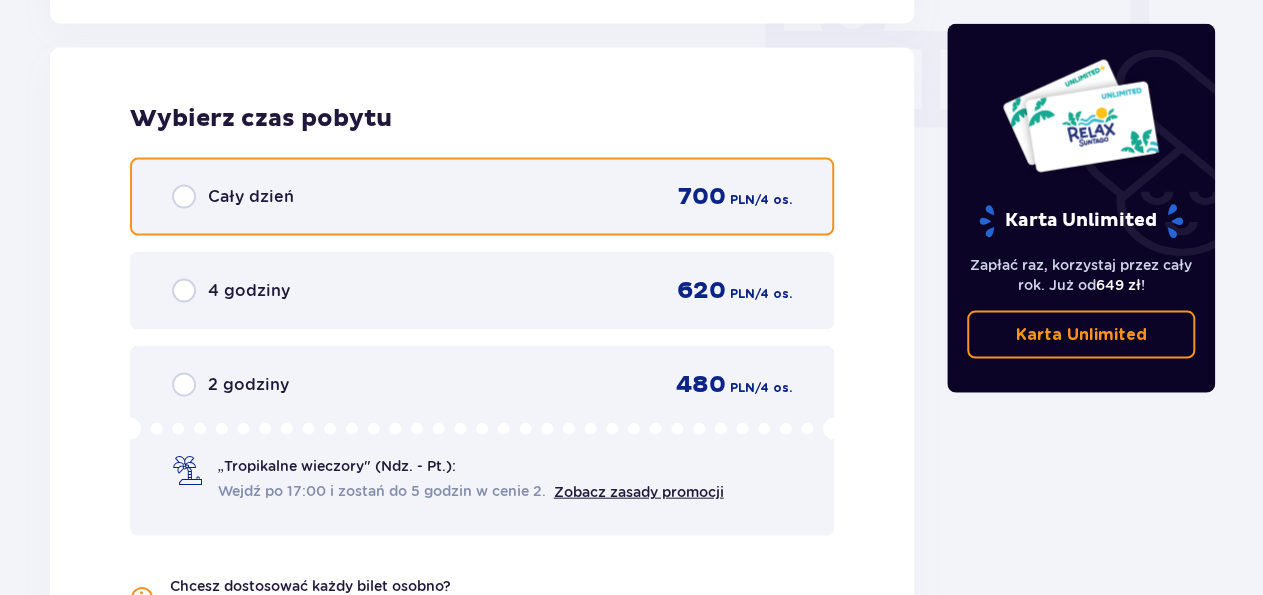 click at bounding box center [184, 197] 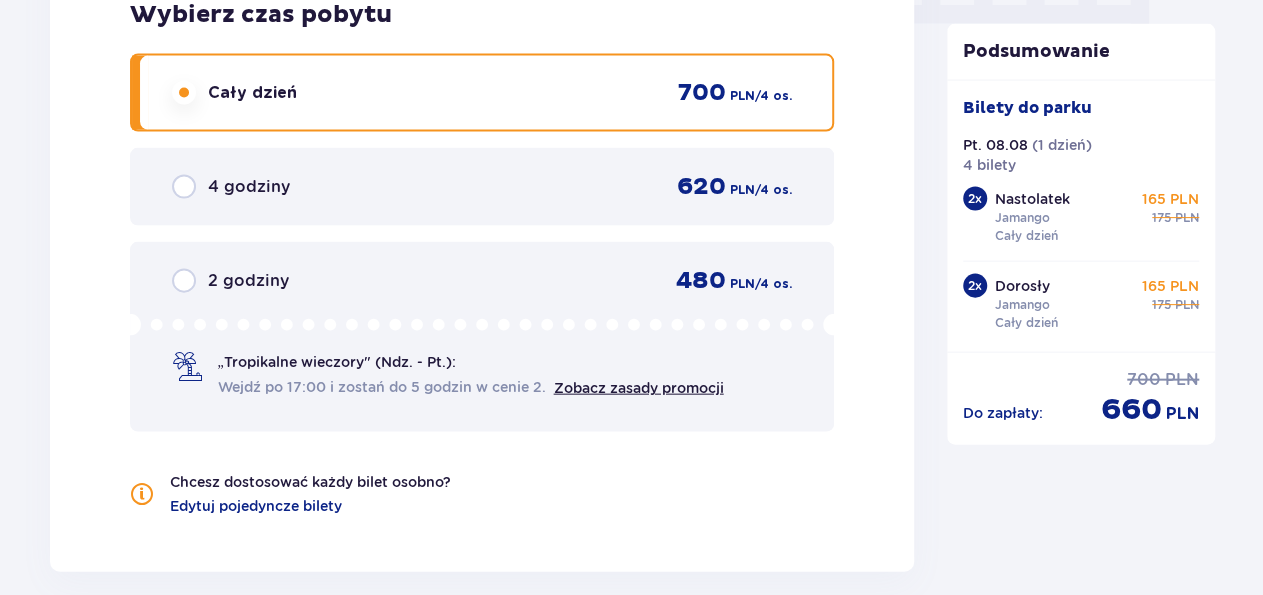 scroll, scrollTop: 2058, scrollLeft: 0, axis: vertical 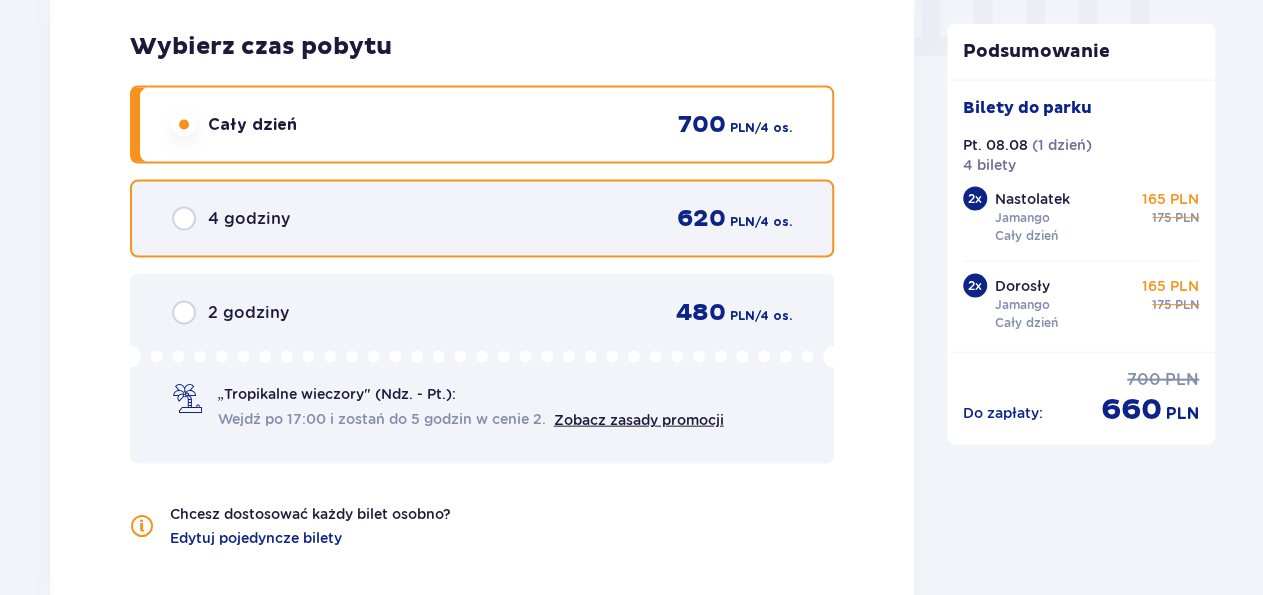 click at bounding box center [184, 219] 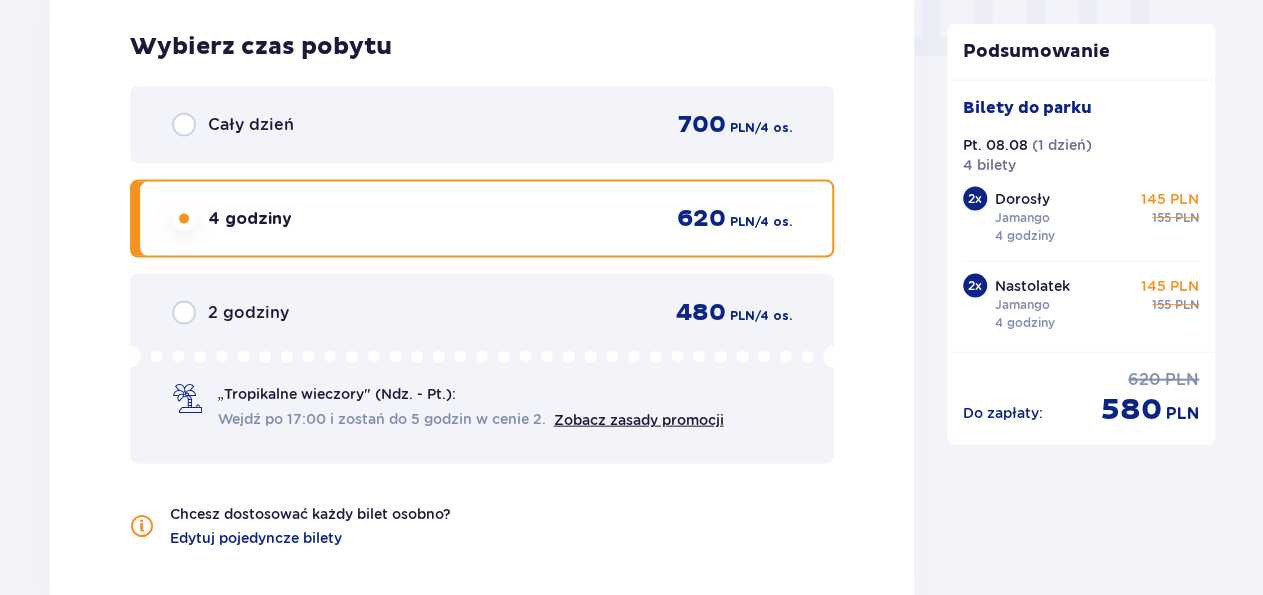scroll, scrollTop: 2058, scrollLeft: 0, axis: vertical 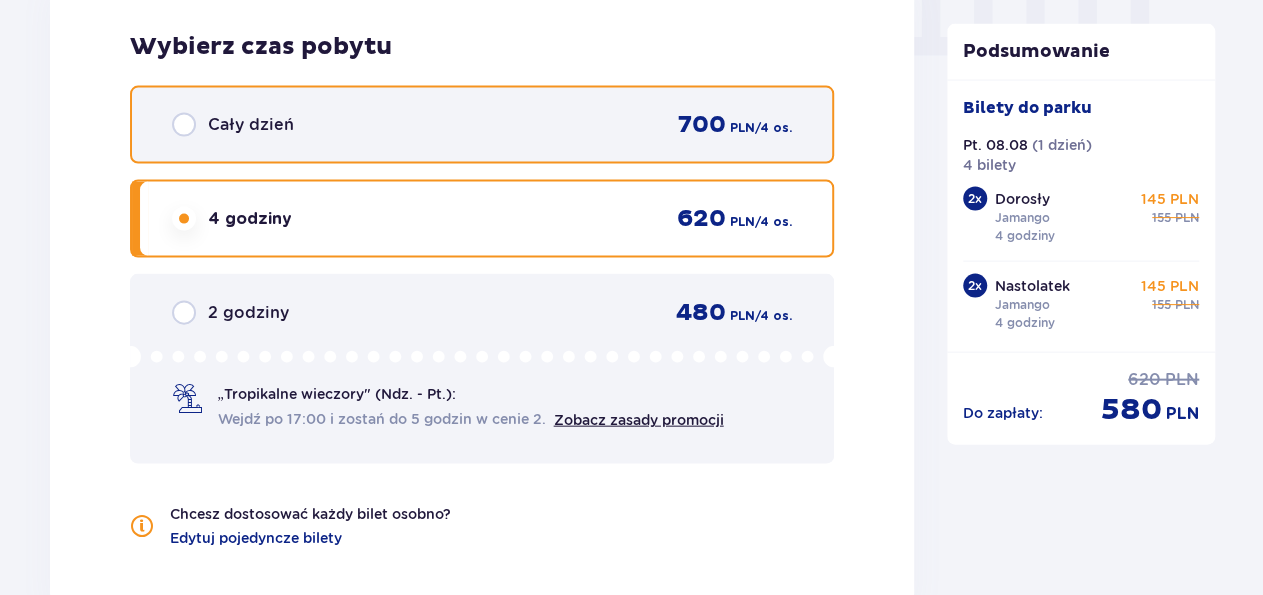 click at bounding box center (184, 125) 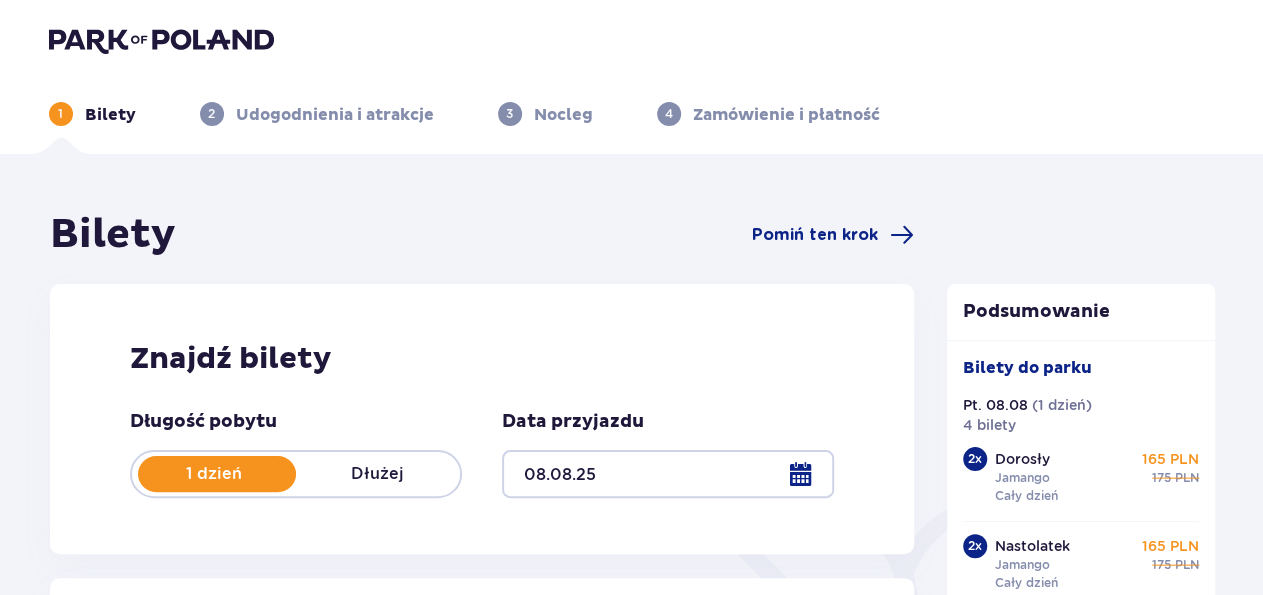 scroll, scrollTop: 0, scrollLeft: 0, axis: both 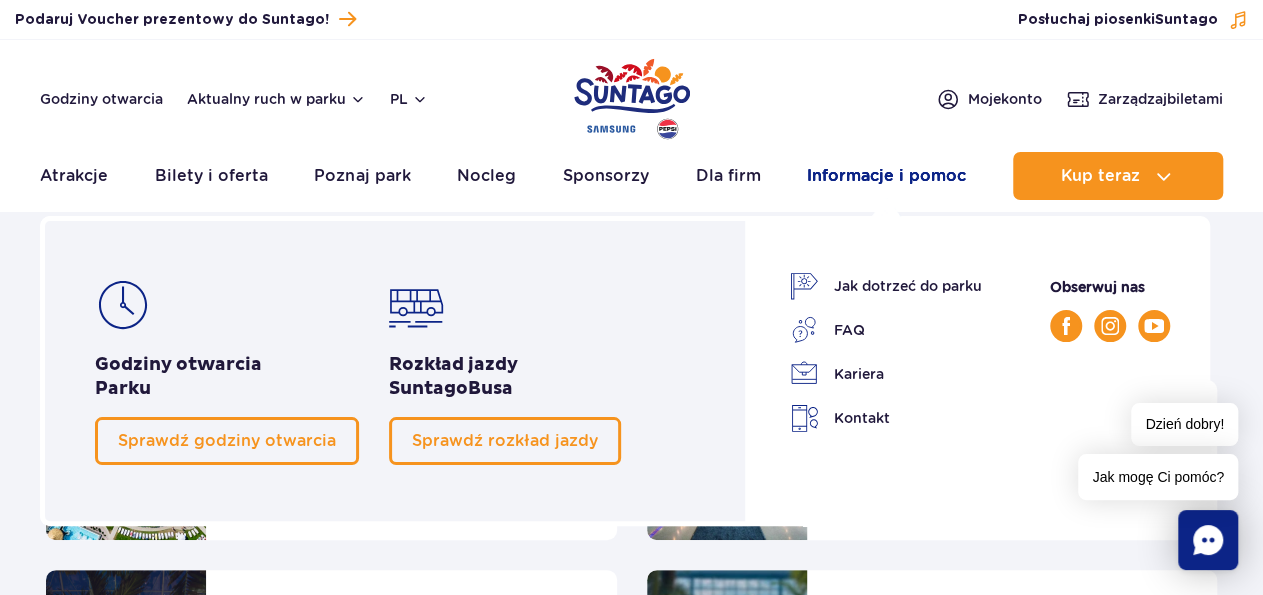 click on "Informacje i pomoc" at bounding box center (886, 176) 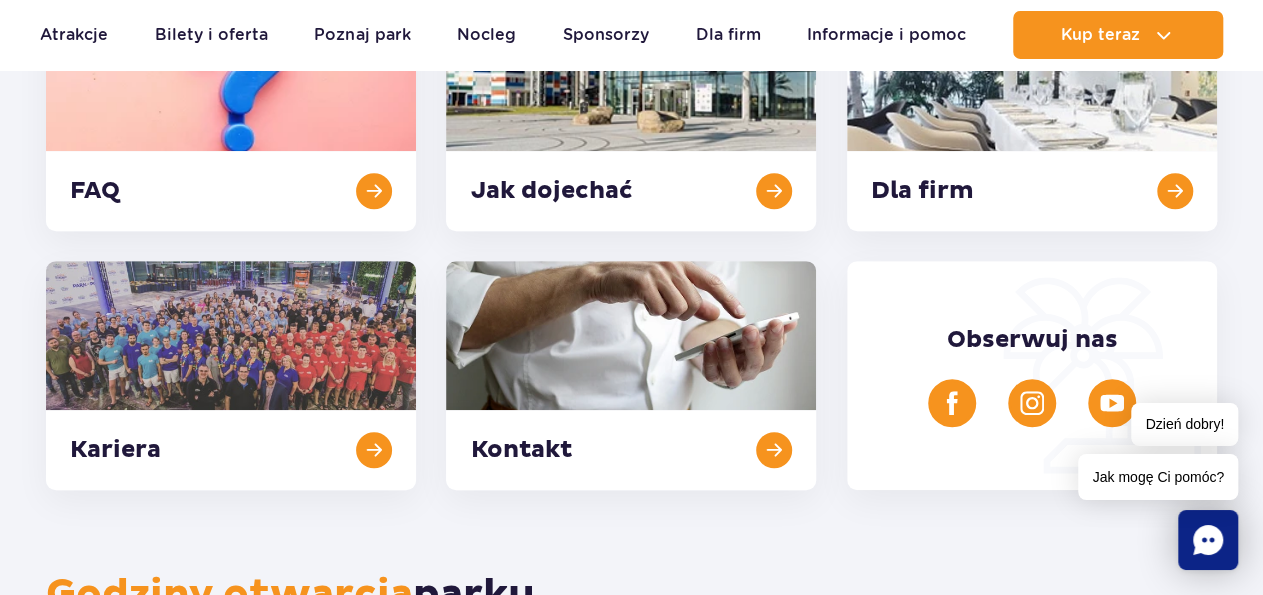 scroll, scrollTop: 416, scrollLeft: 0, axis: vertical 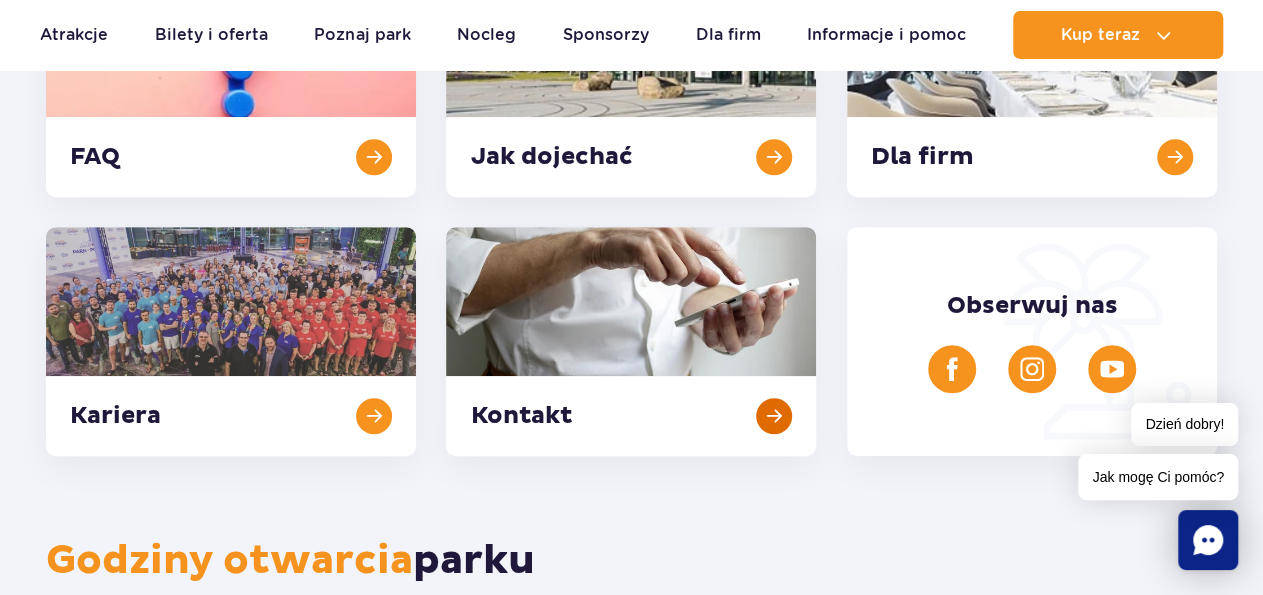 click at bounding box center [631, 341] 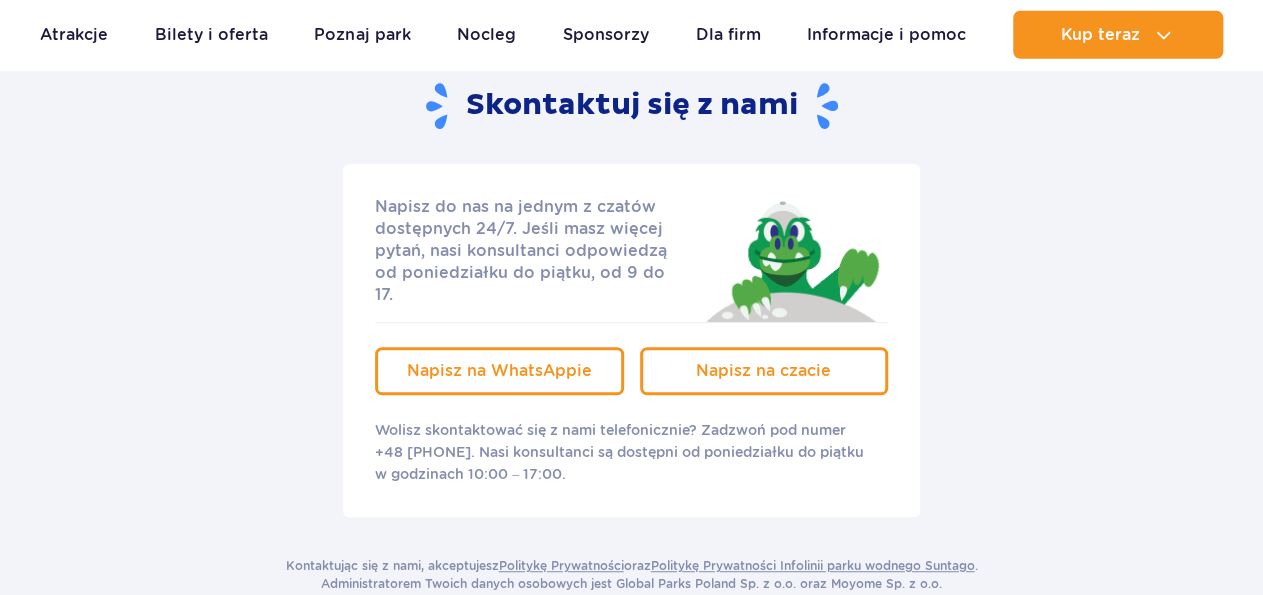 scroll, scrollTop: 312, scrollLeft: 0, axis: vertical 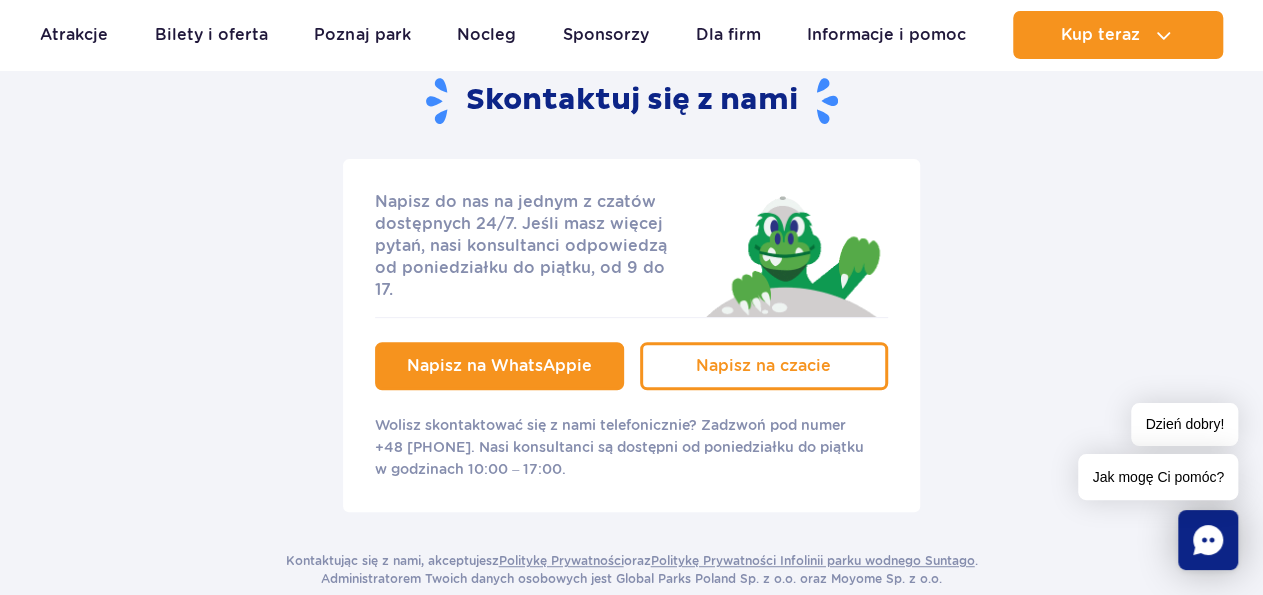 click on "Napisz na WhatsAppie" at bounding box center (499, 365) 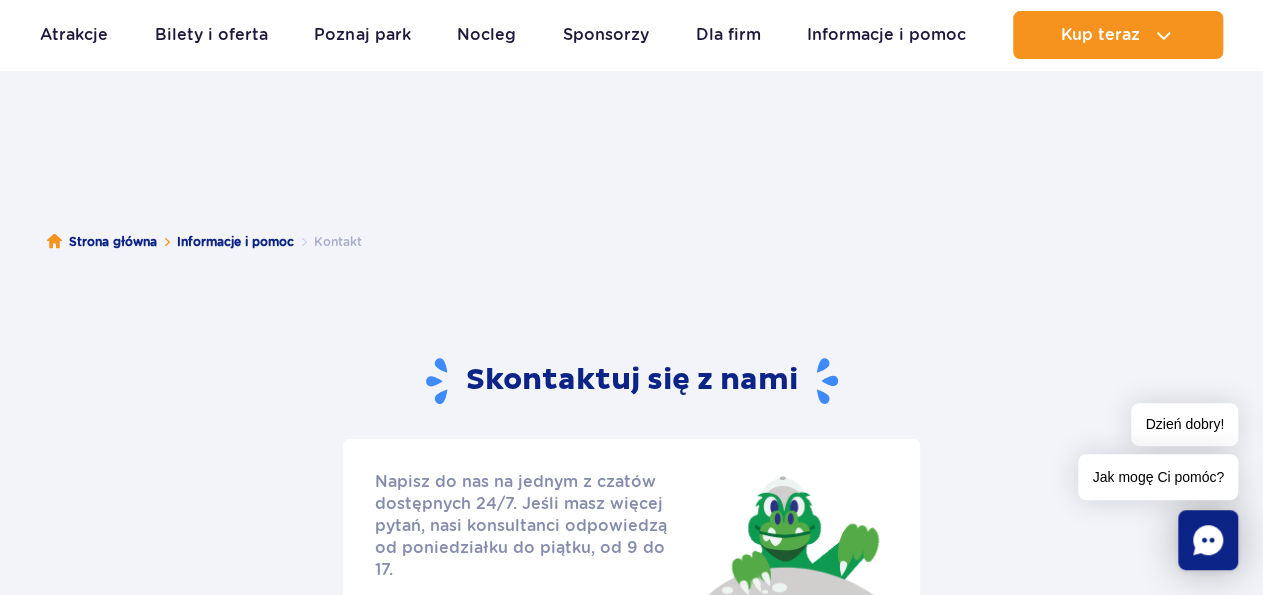 scroll, scrollTop: 0, scrollLeft: 0, axis: both 